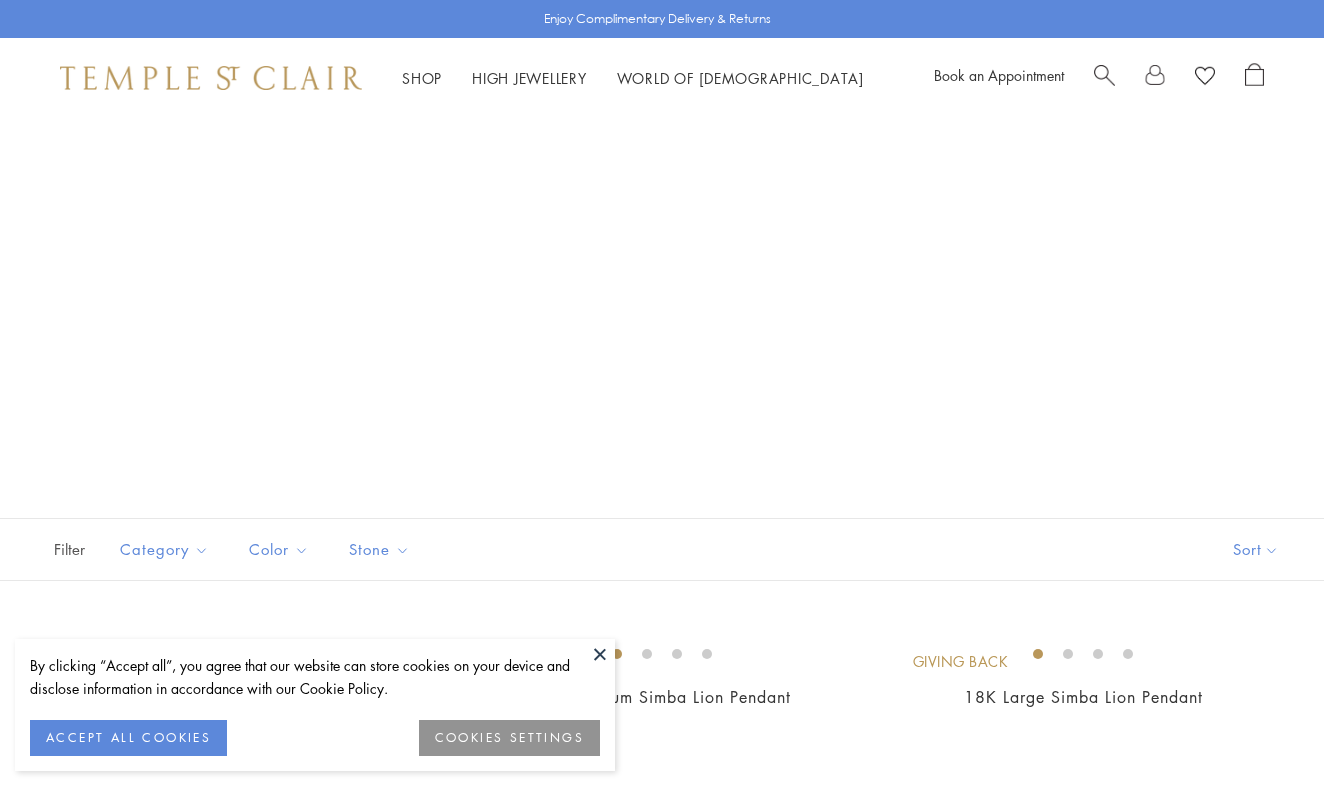 scroll, scrollTop: 0, scrollLeft: 0, axis: both 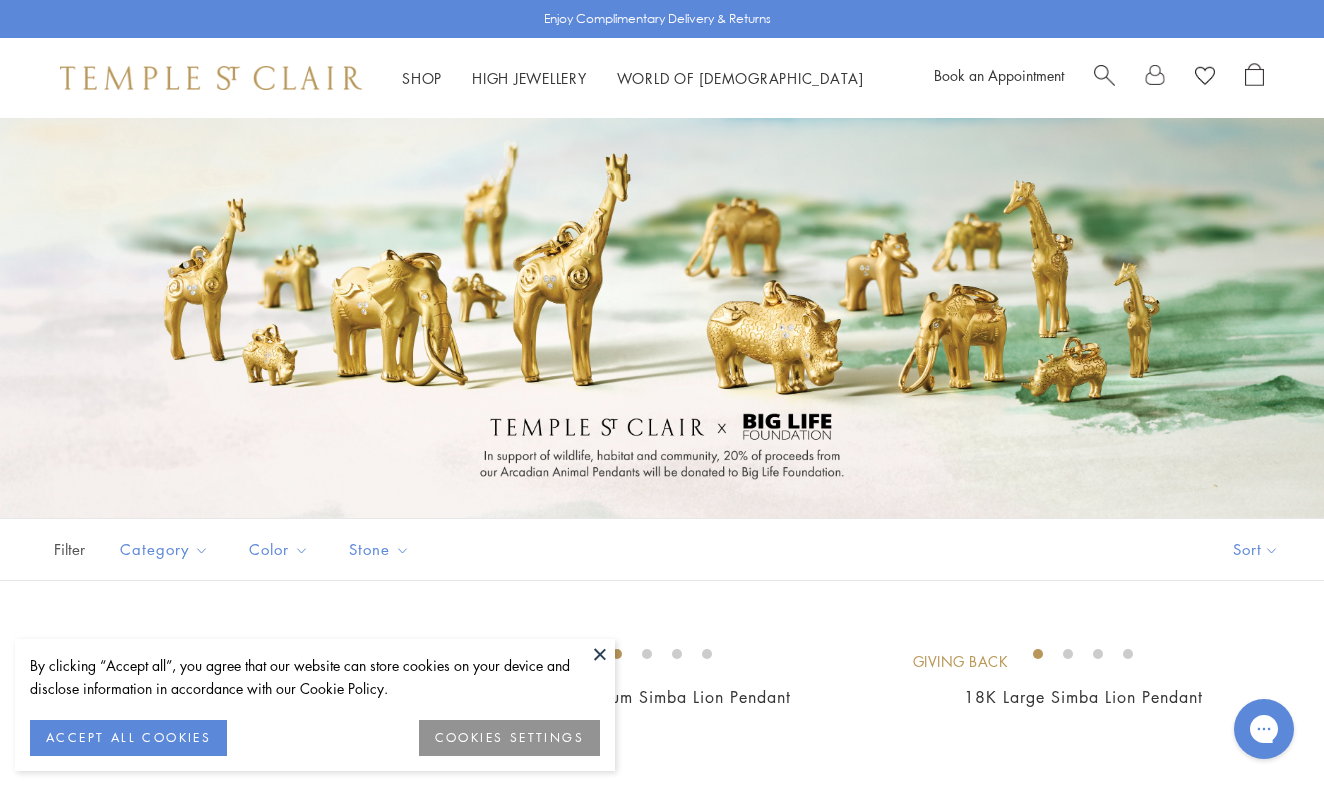 click on "ACCEPT ALL COOKIES" at bounding box center [128, 738] 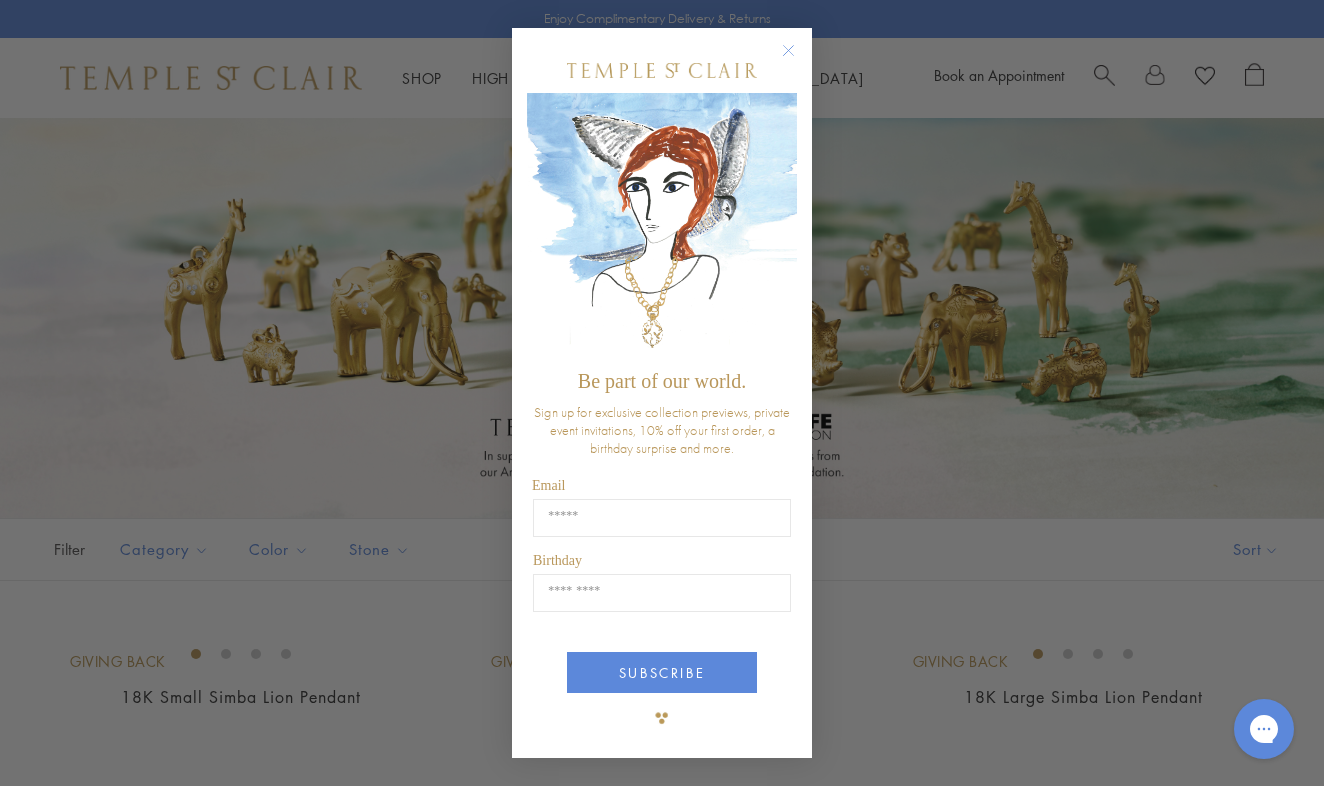 click 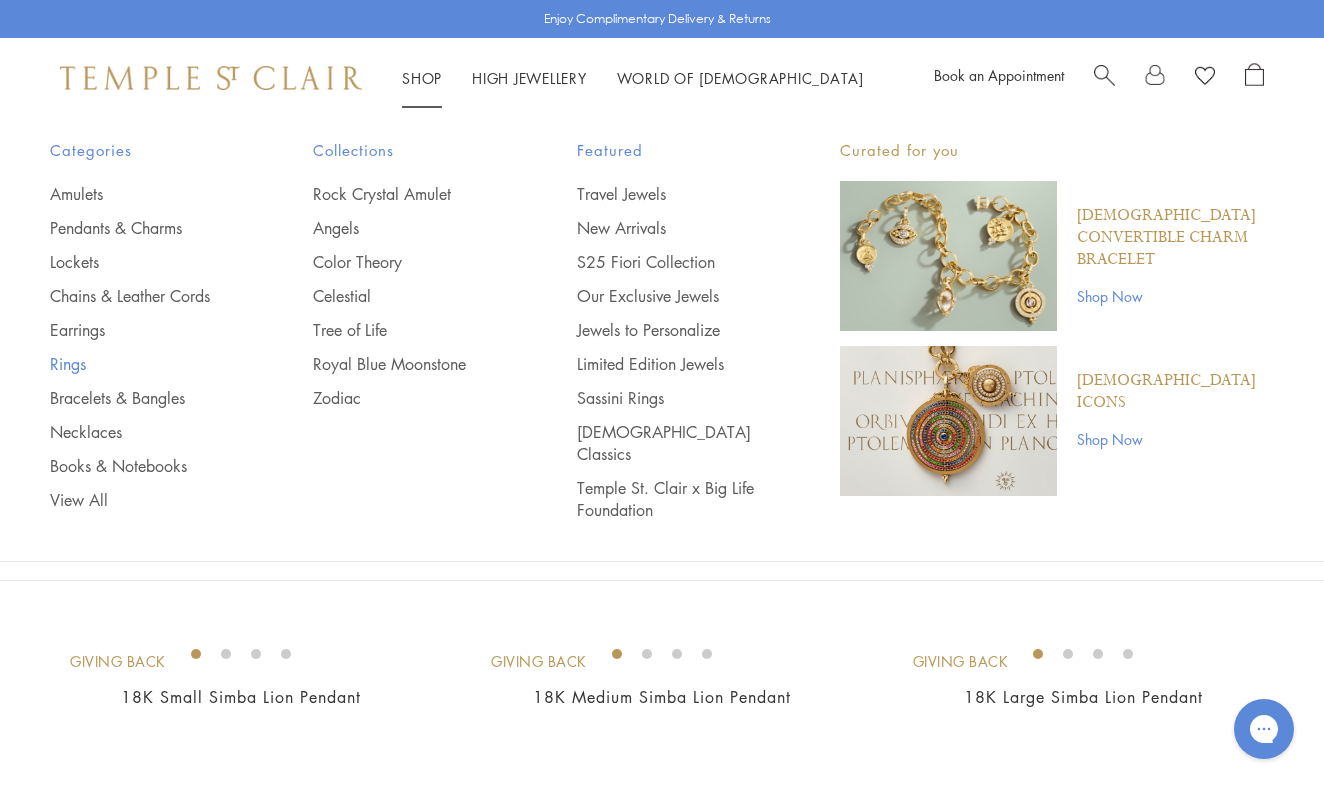 click on "Rings" at bounding box center [141, 364] 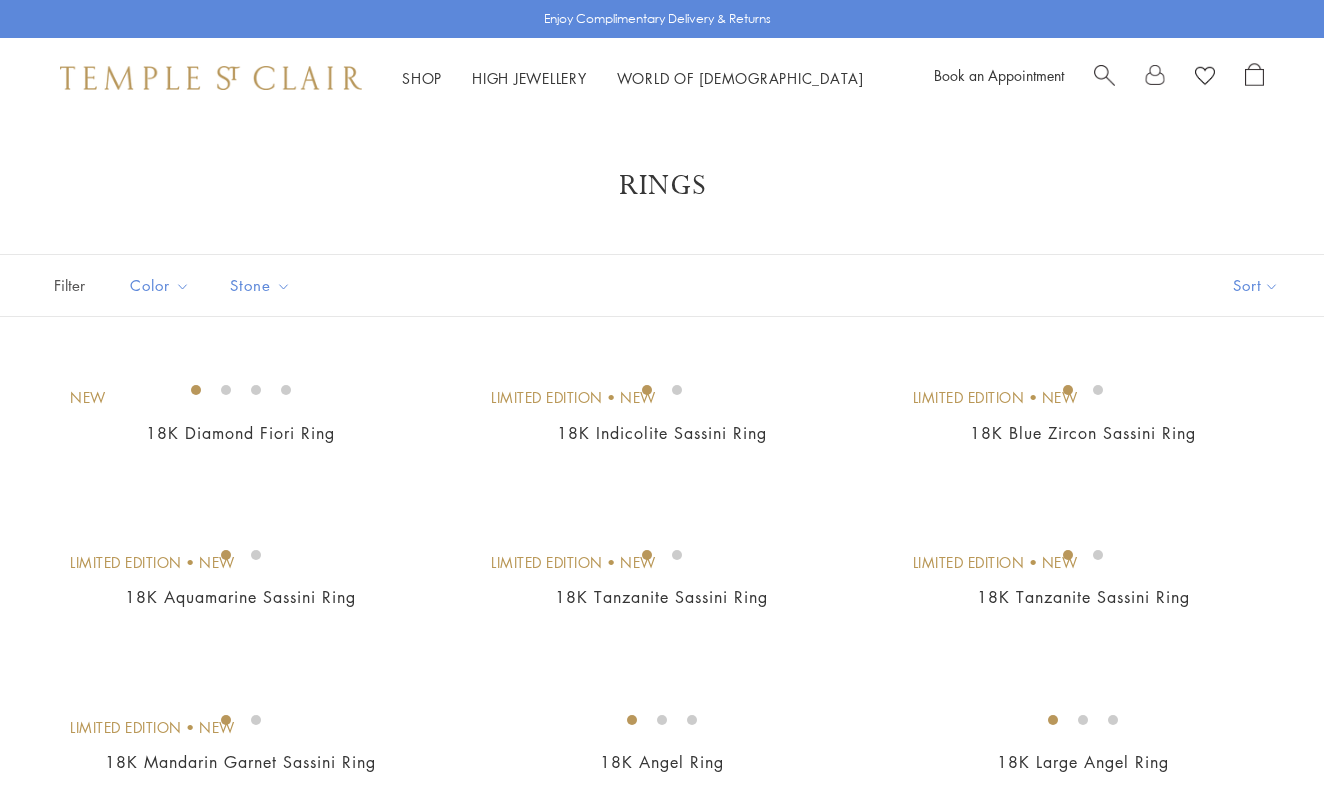 scroll, scrollTop: 0, scrollLeft: 0, axis: both 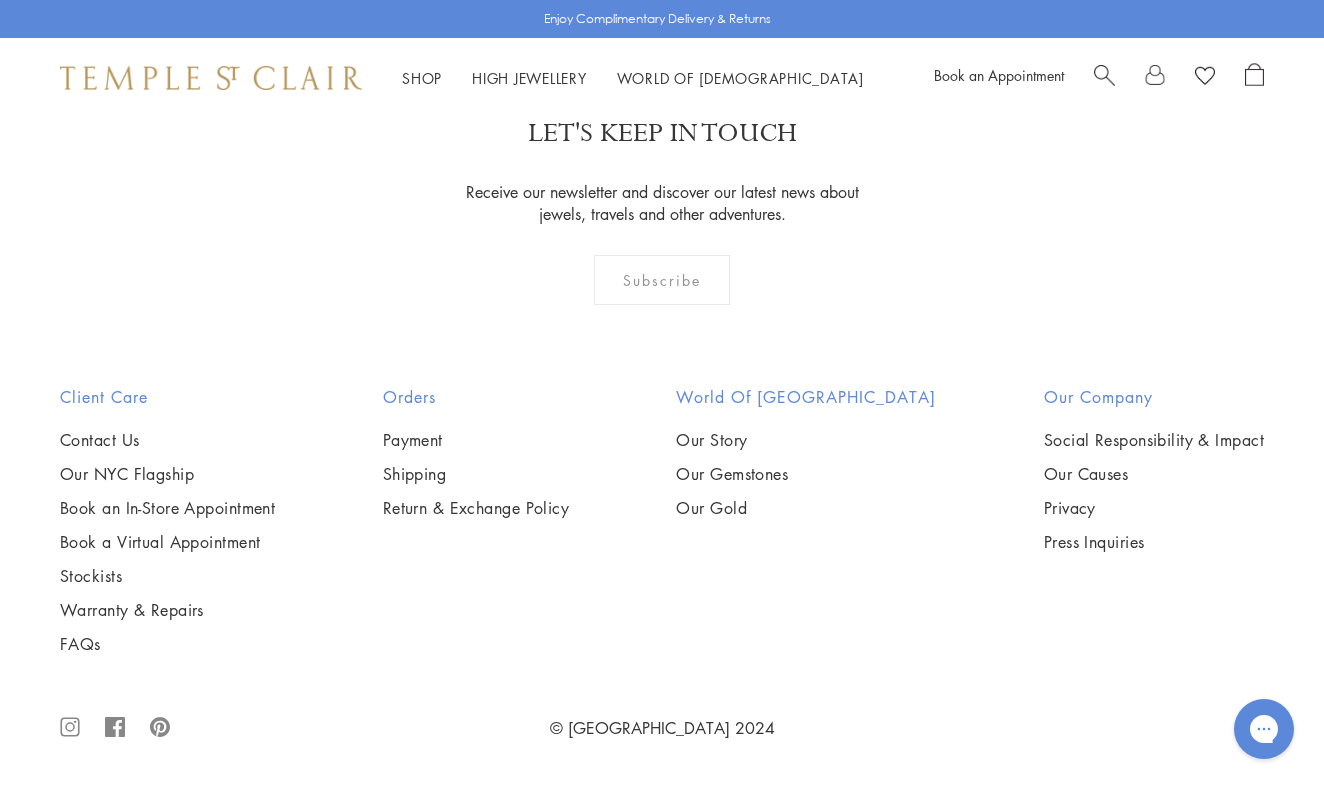 click on "2" at bounding box center (663, -44) 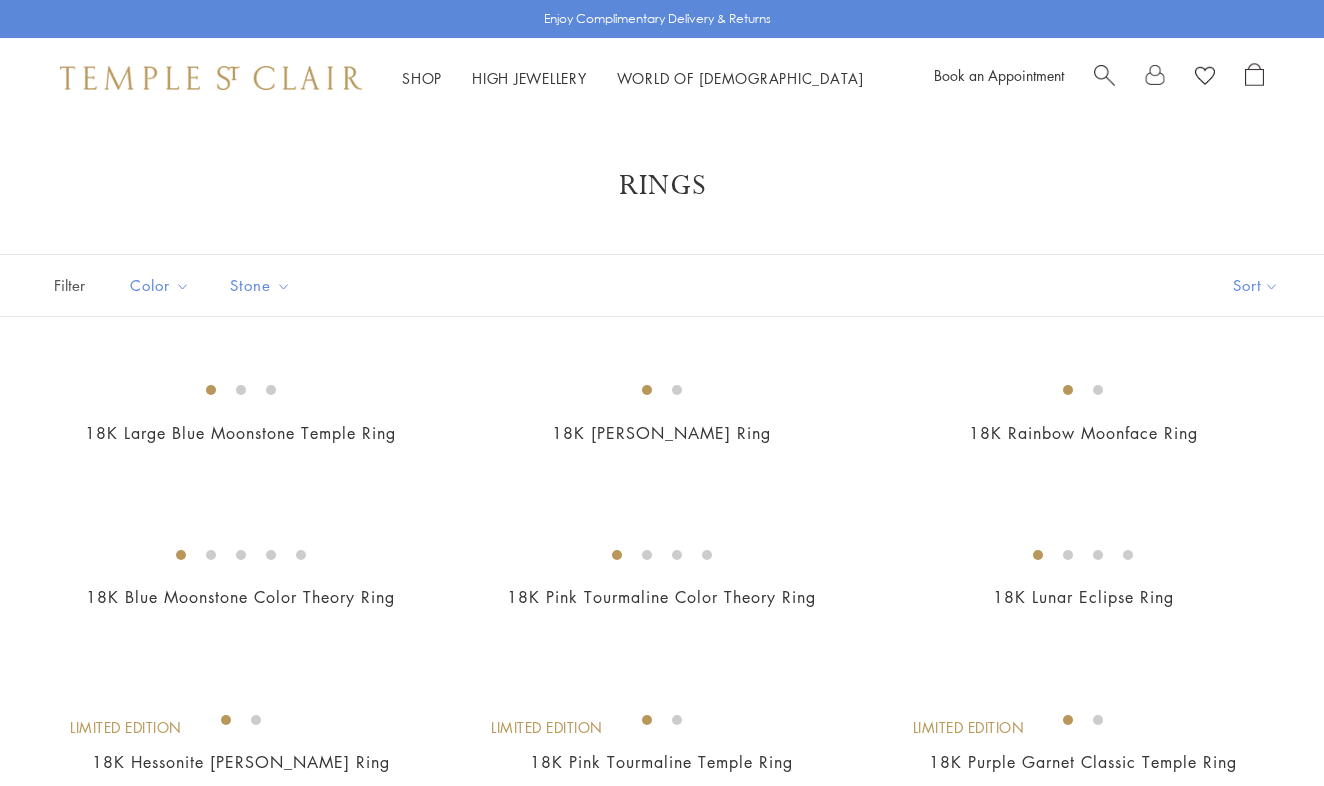 scroll, scrollTop: 0, scrollLeft: 0, axis: both 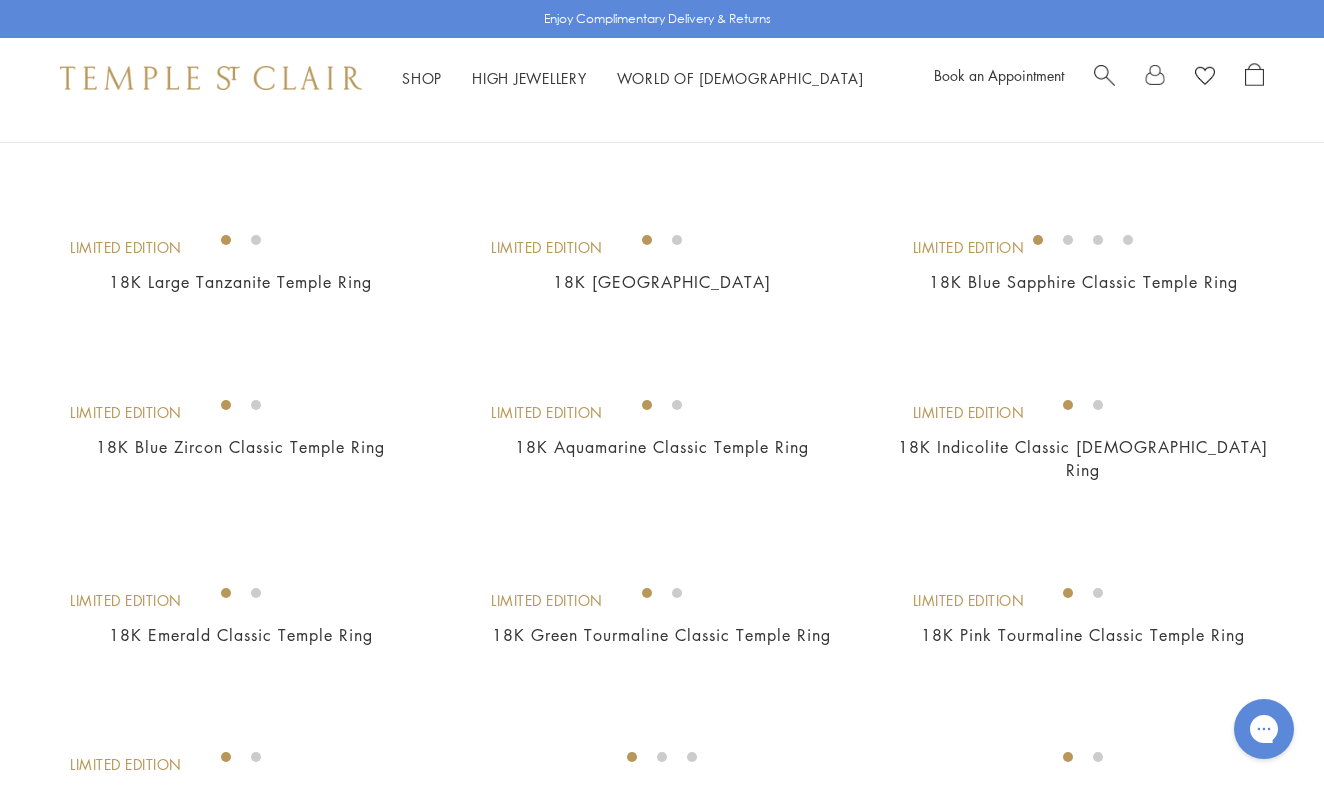 click at bounding box center [0, 0] 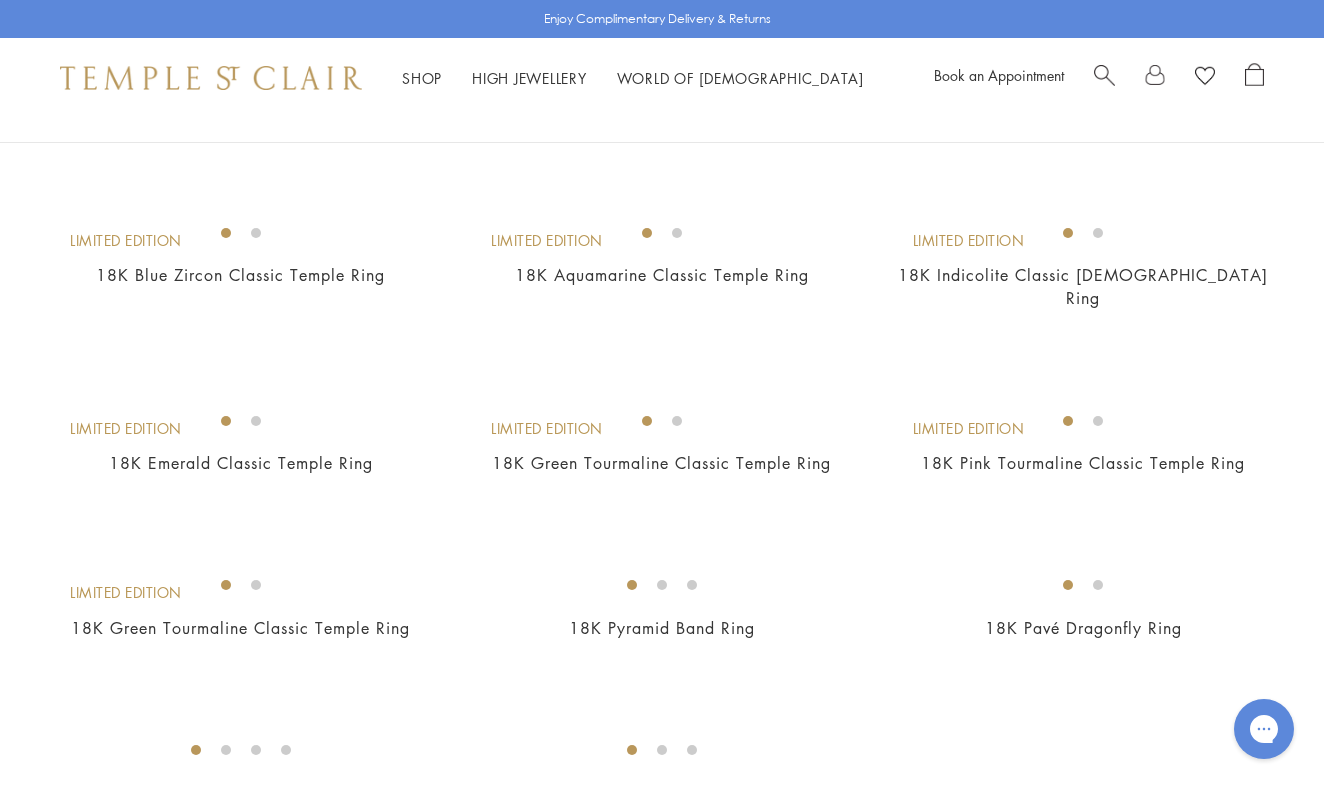 scroll, scrollTop: 1262, scrollLeft: 0, axis: vertical 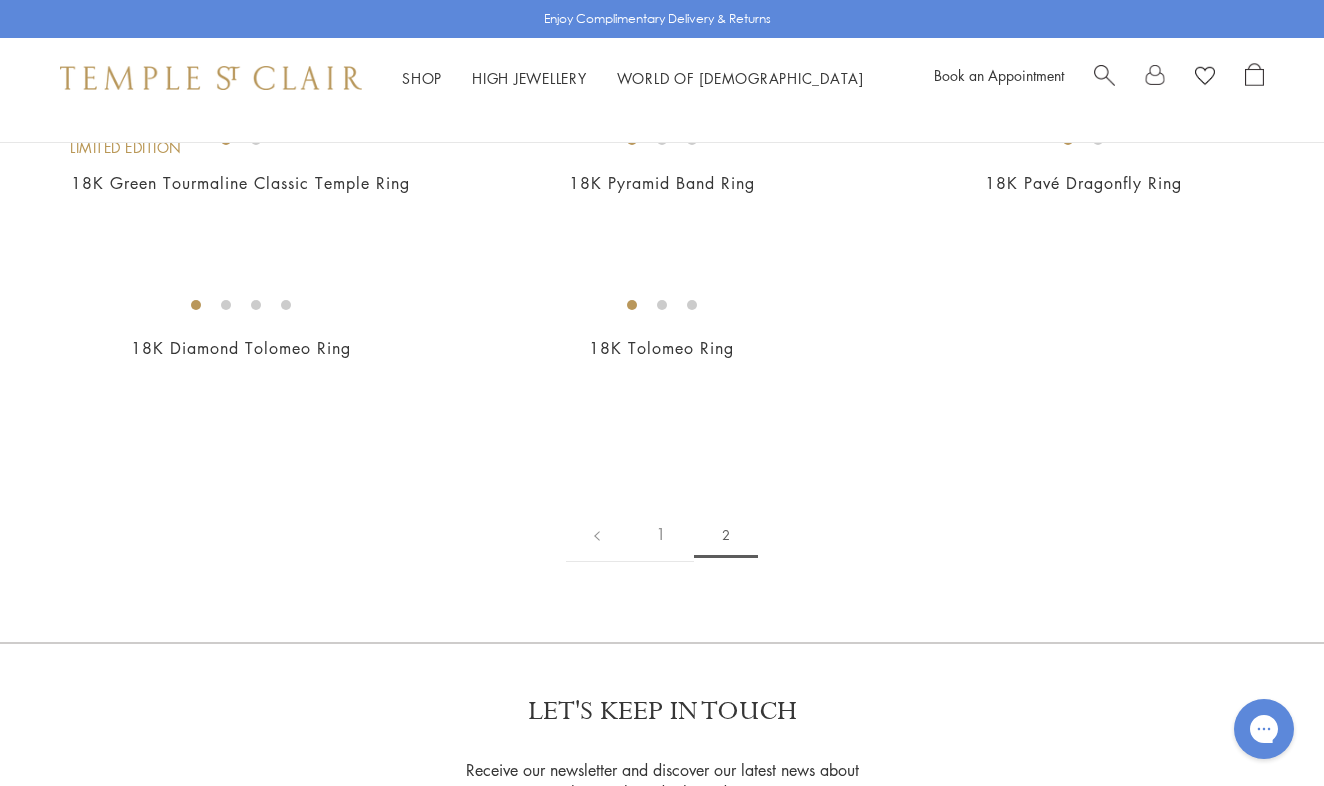 click at bounding box center [0, 0] 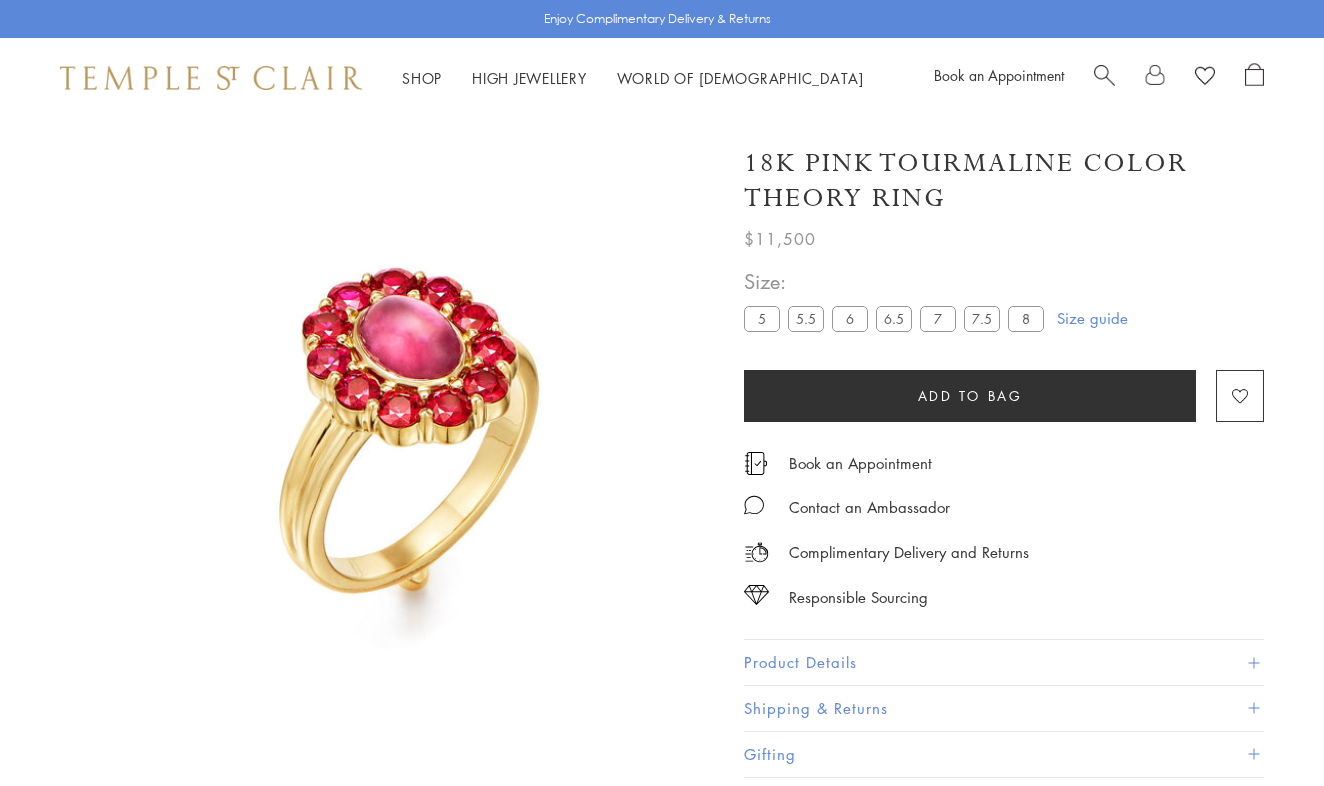 scroll, scrollTop: 0, scrollLeft: 0, axis: both 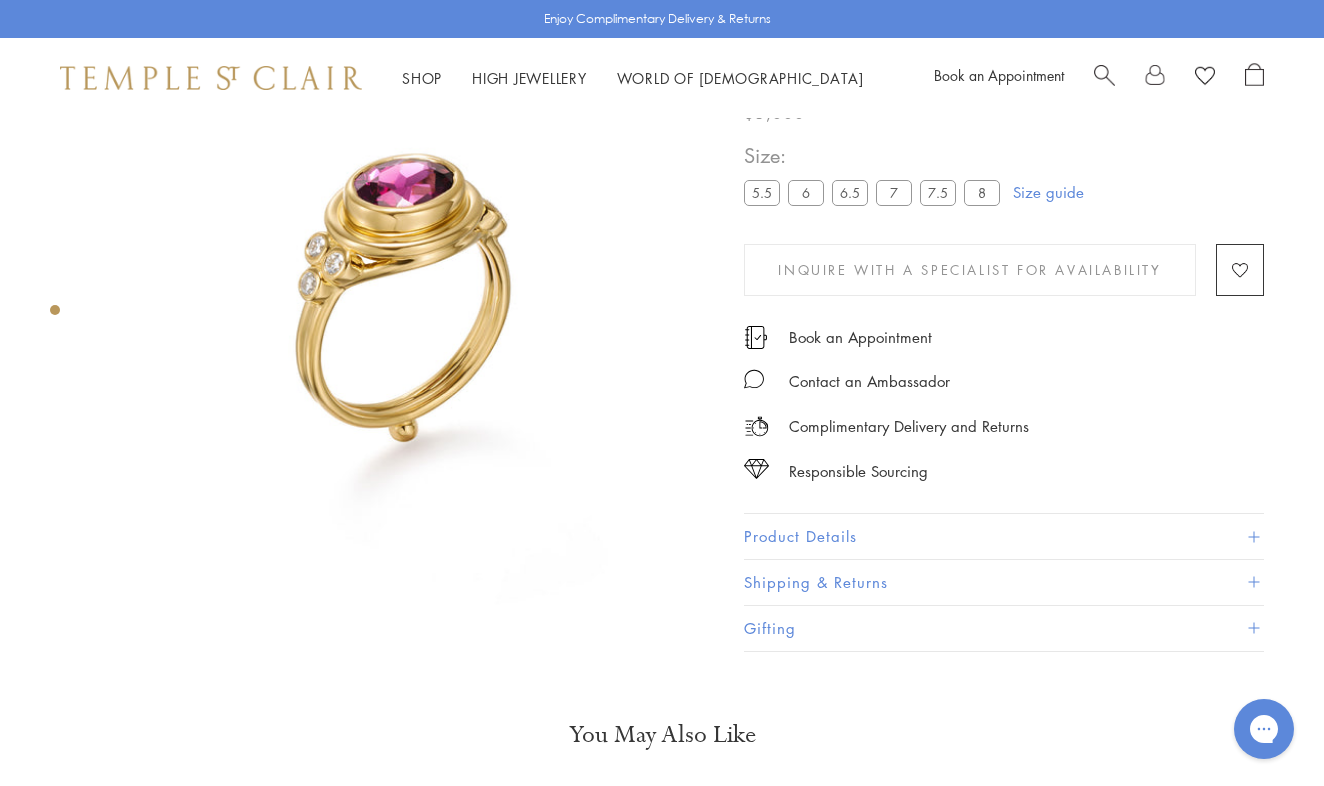 click at bounding box center (407, 307) 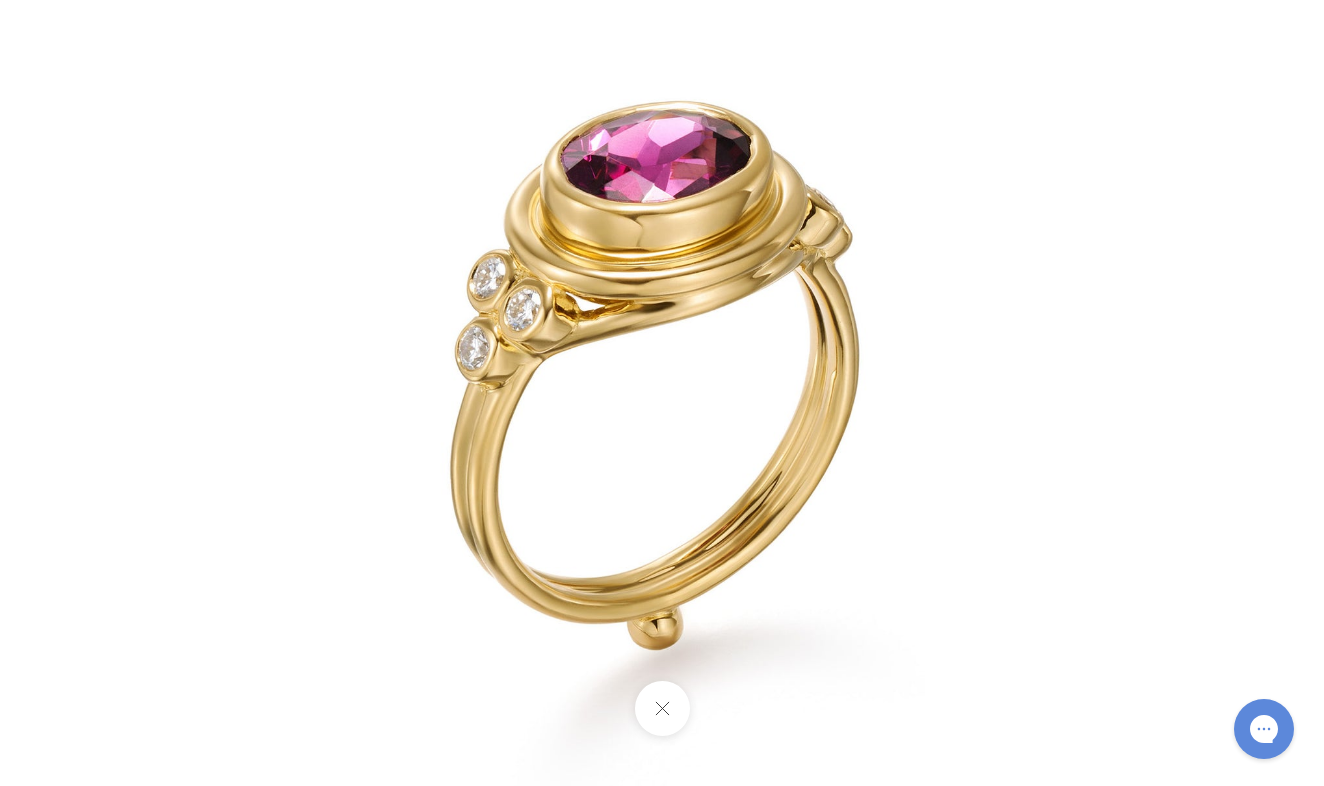 click at bounding box center (662, 393) 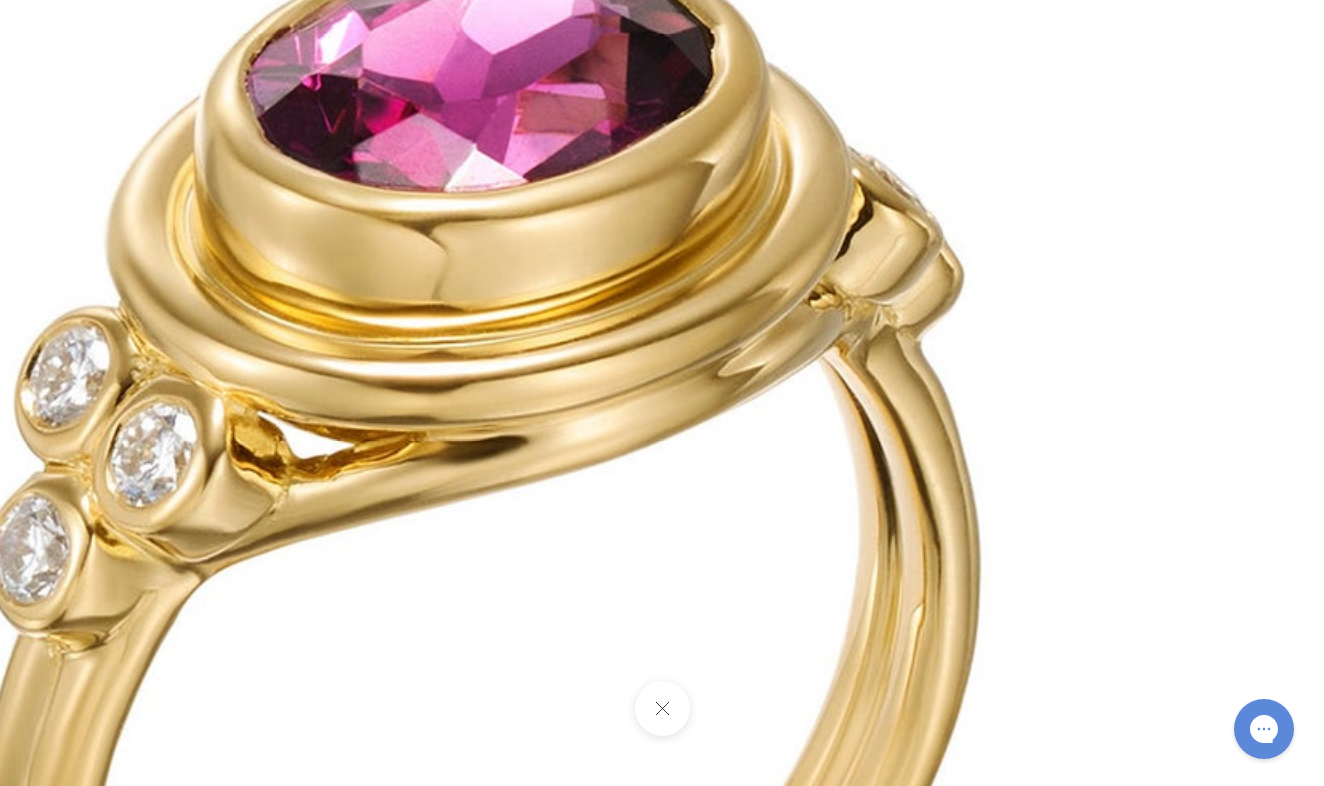 click at bounding box center (495, 660) 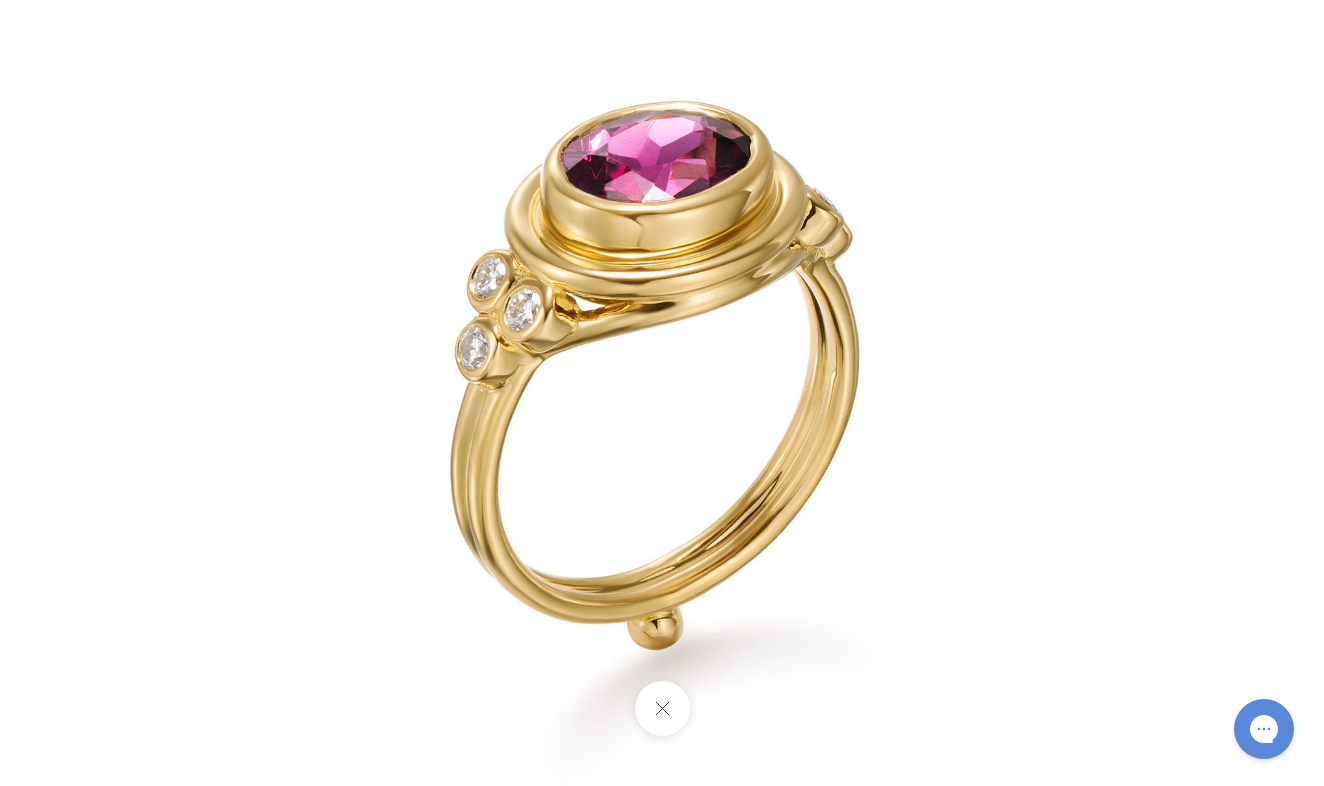 click at bounding box center (661, 708) 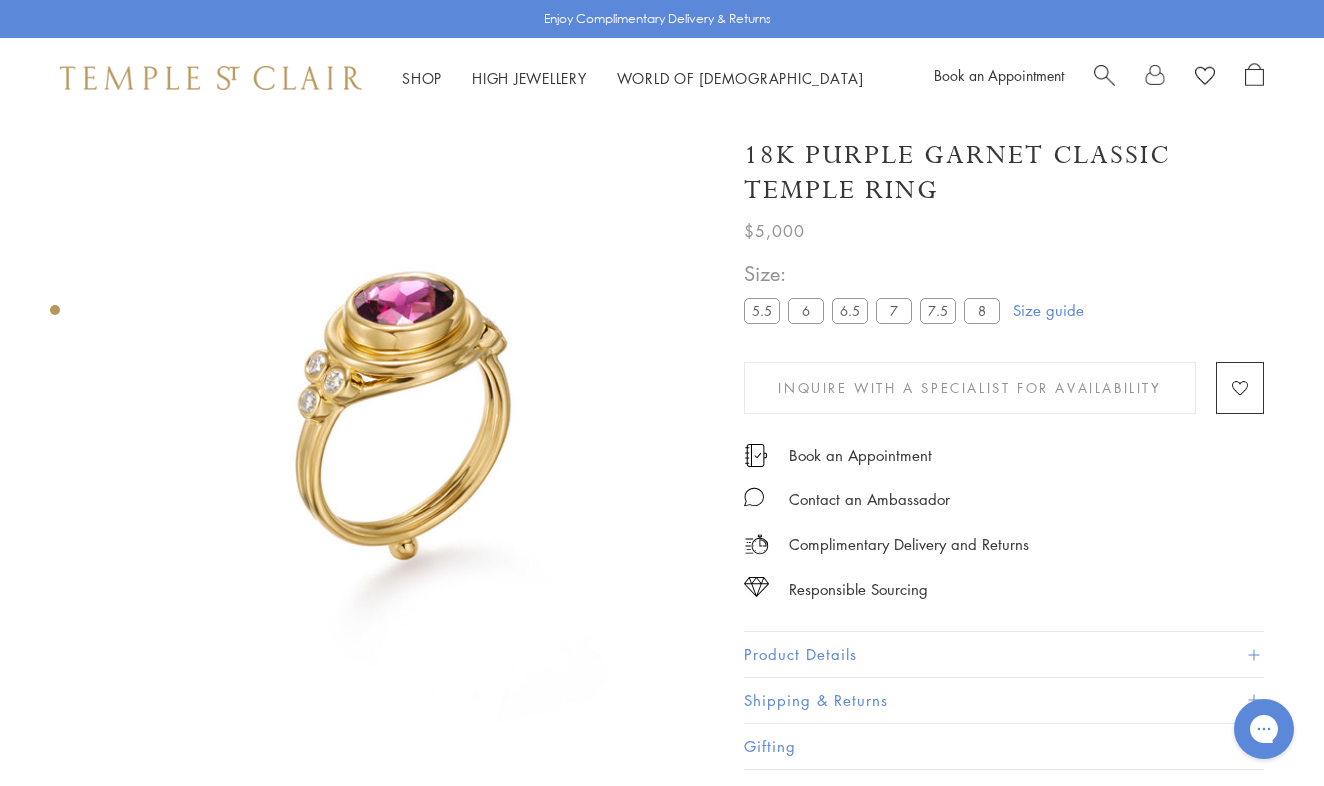 scroll, scrollTop: 0, scrollLeft: 0, axis: both 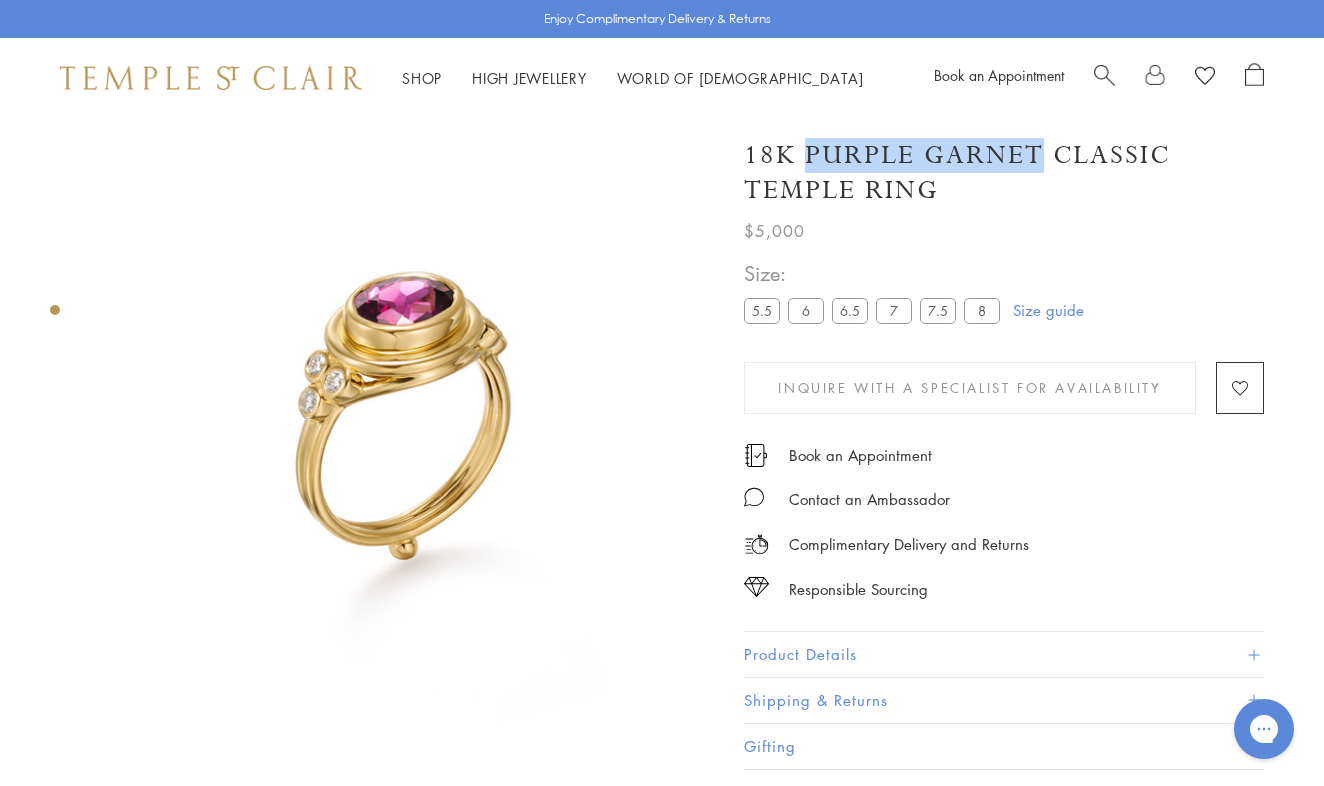 drag, startPoint x: 809, startPoint y: 155, endPoint x: 1043, endPoint y: 151, distance: 234.03418 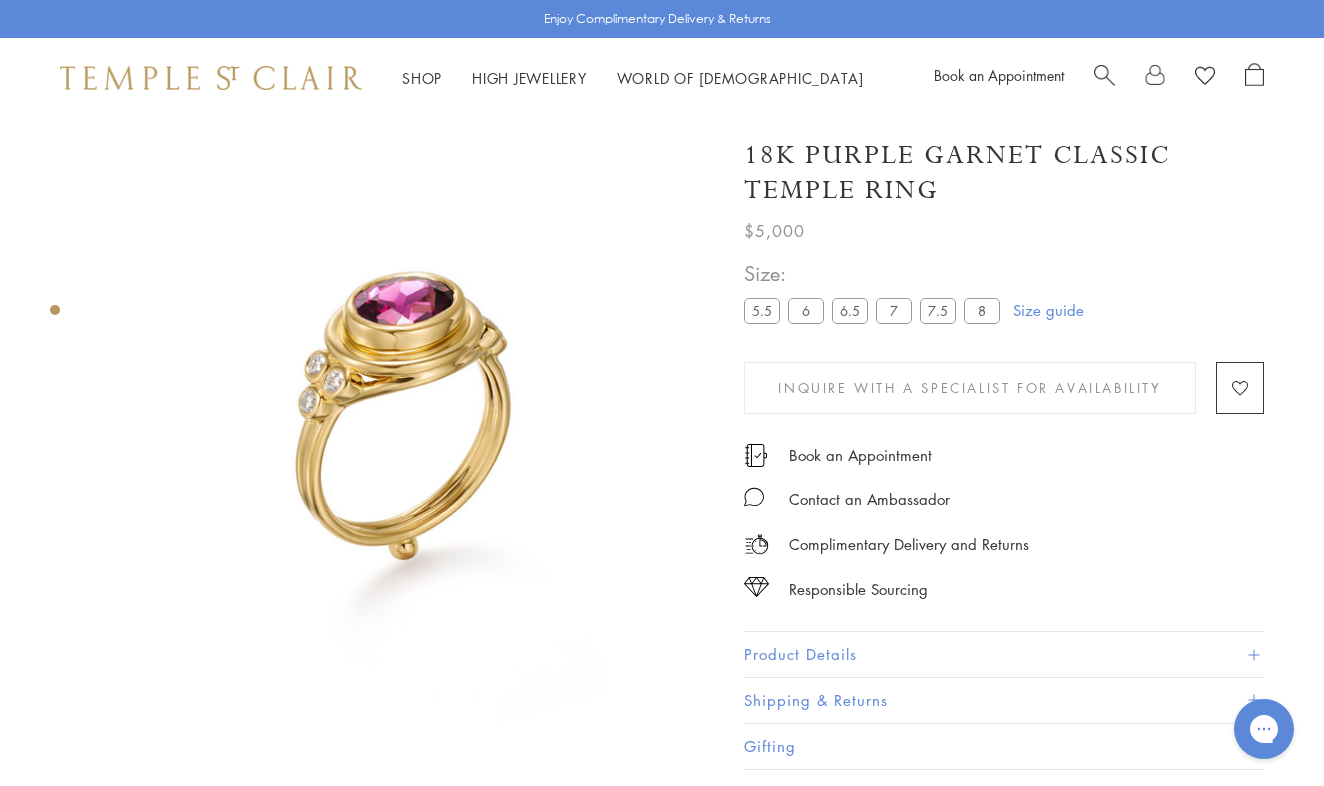 click on "Size:" at bounding box center (876, 273) 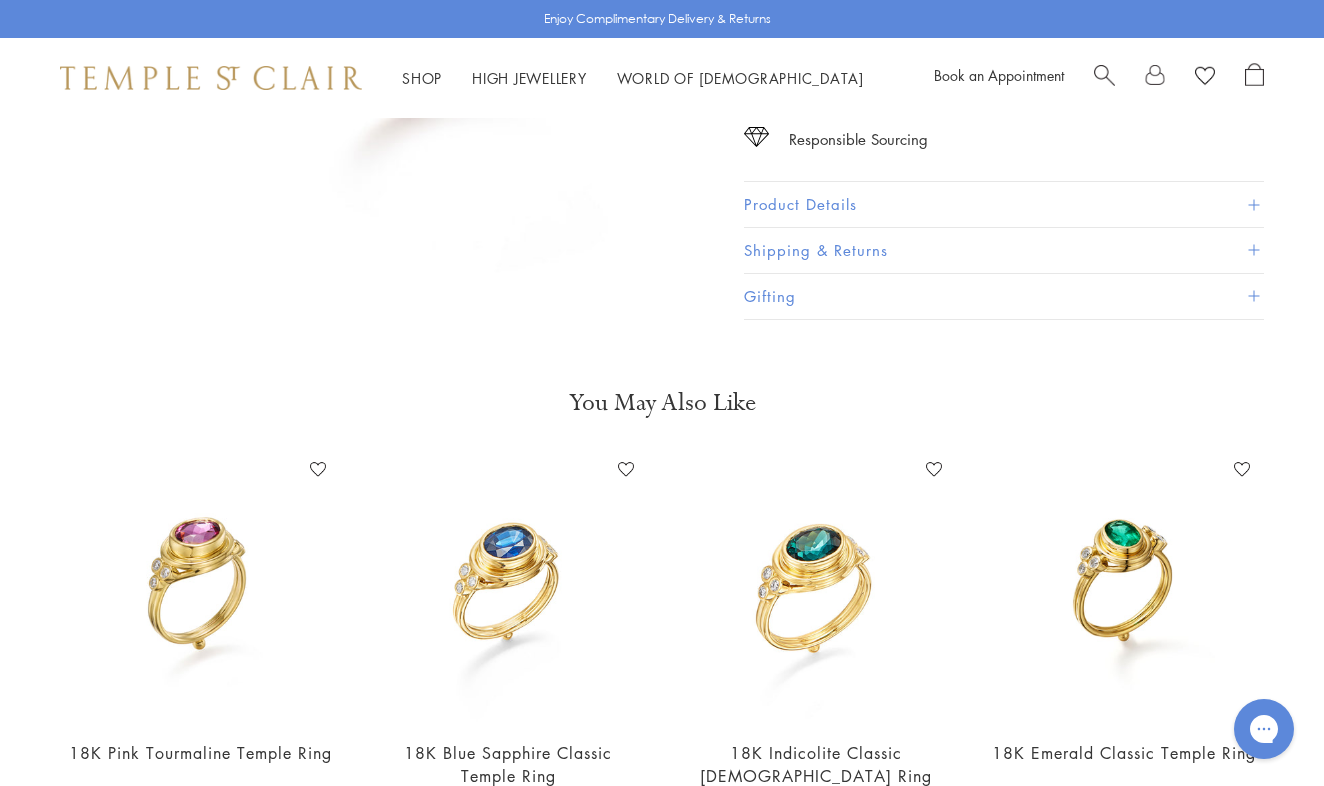 scroll, scrollTop: 747, scrollLeft: 0, axis: vertical 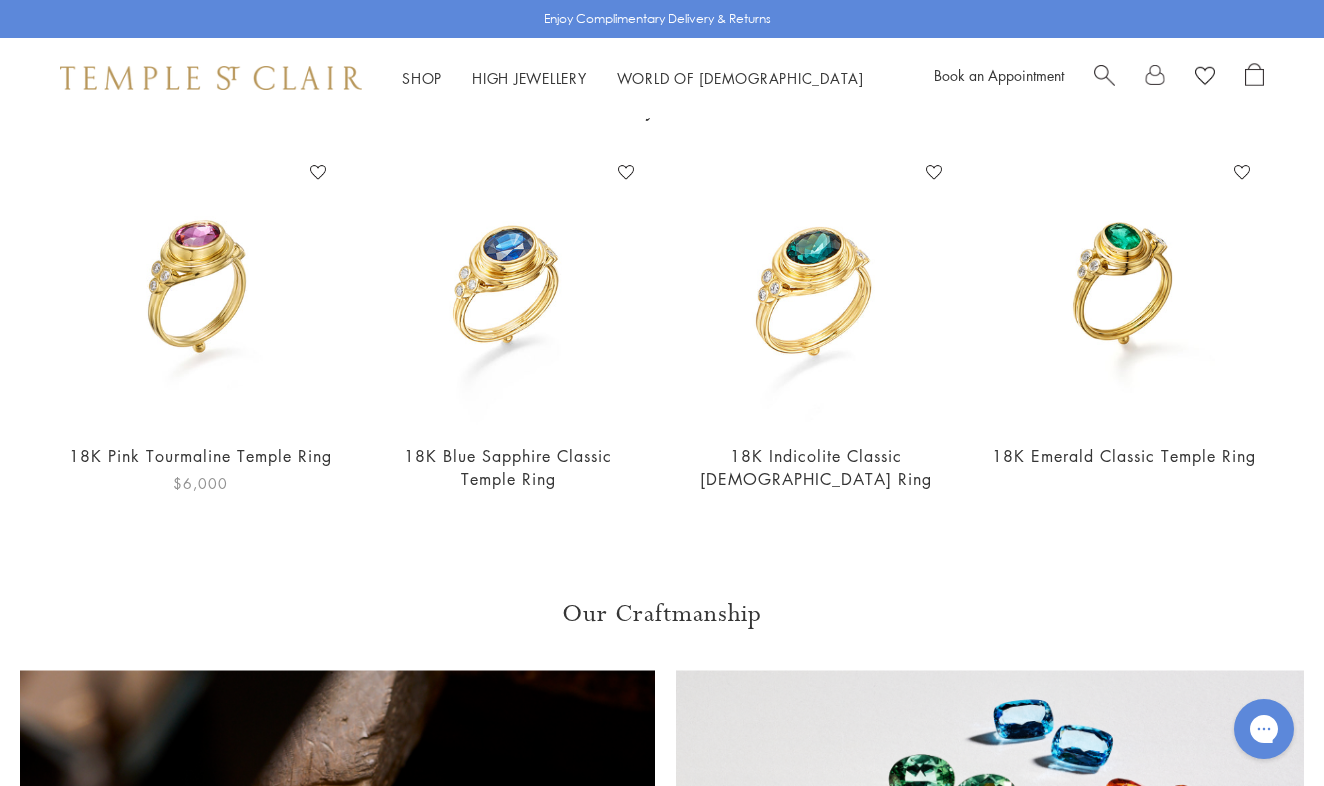 click at bounding box center (200, 291) 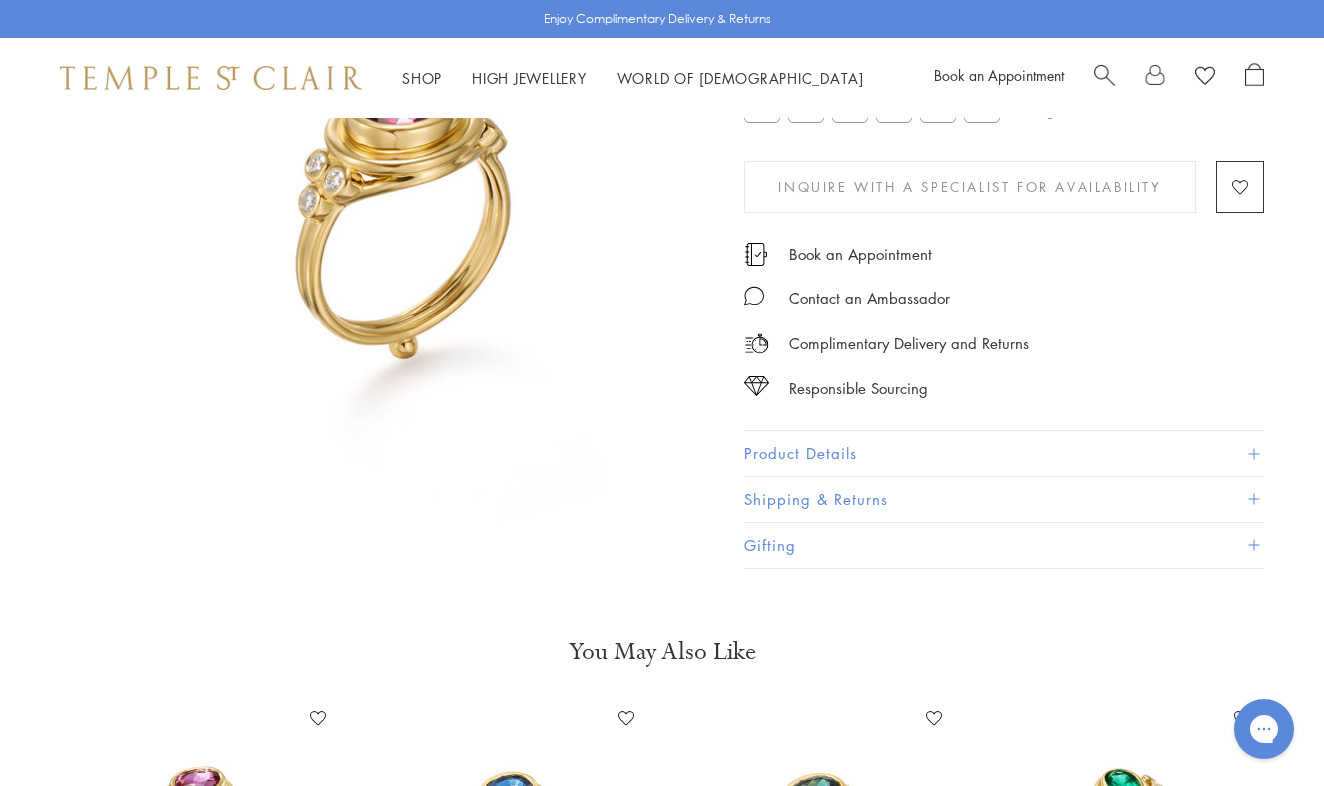scroll, scrollTop: 0, scrollLeft: 0, axis: both 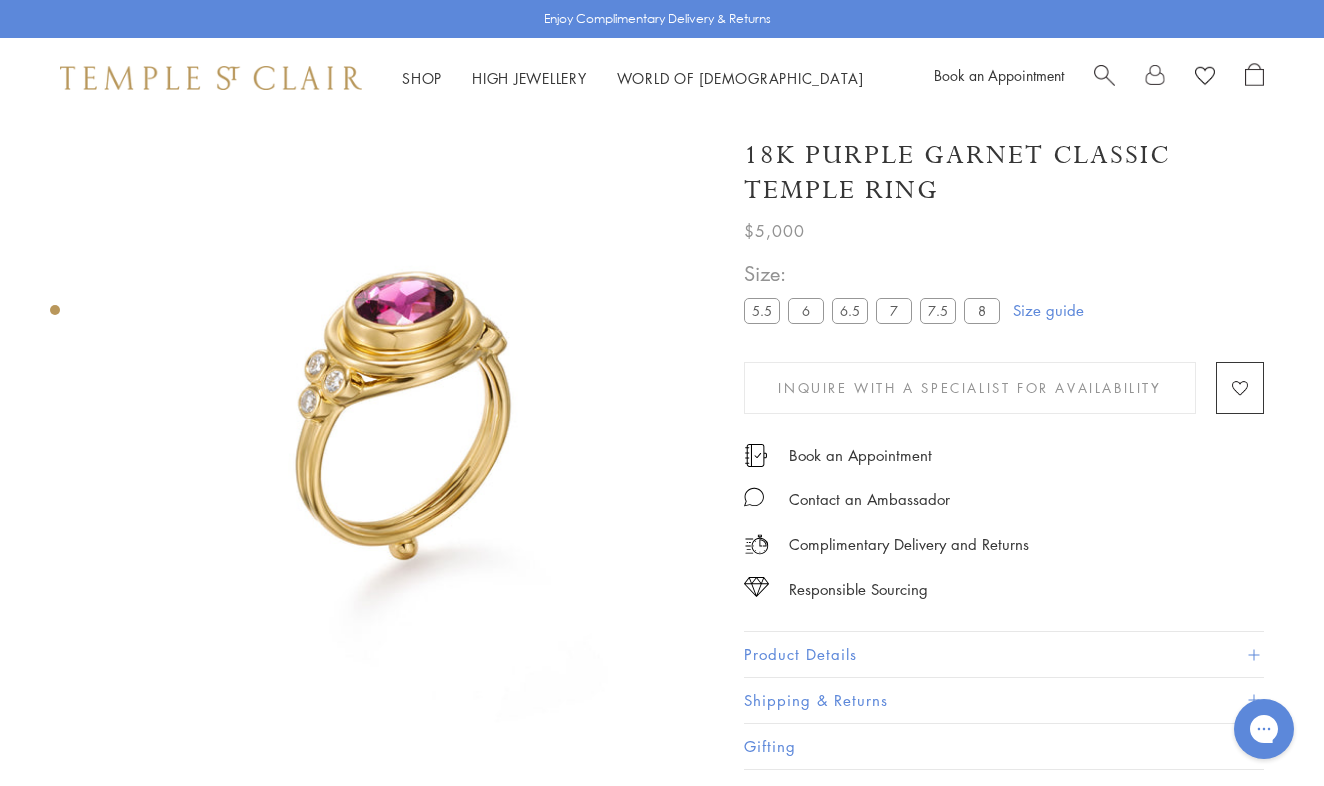 click on "5.5" at bounding box center (762, 310) 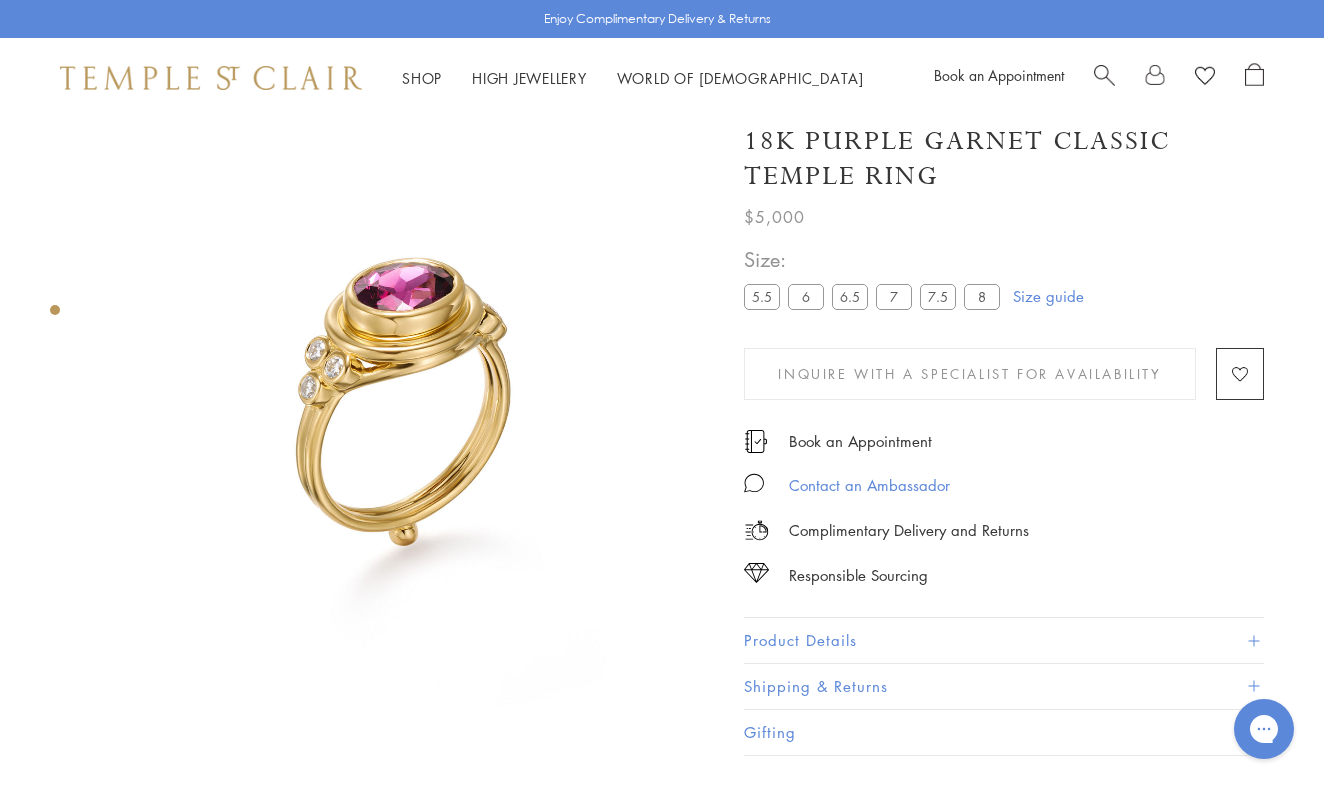 scroll, scrollTop: 0, scrollLeft: 0, axis: both 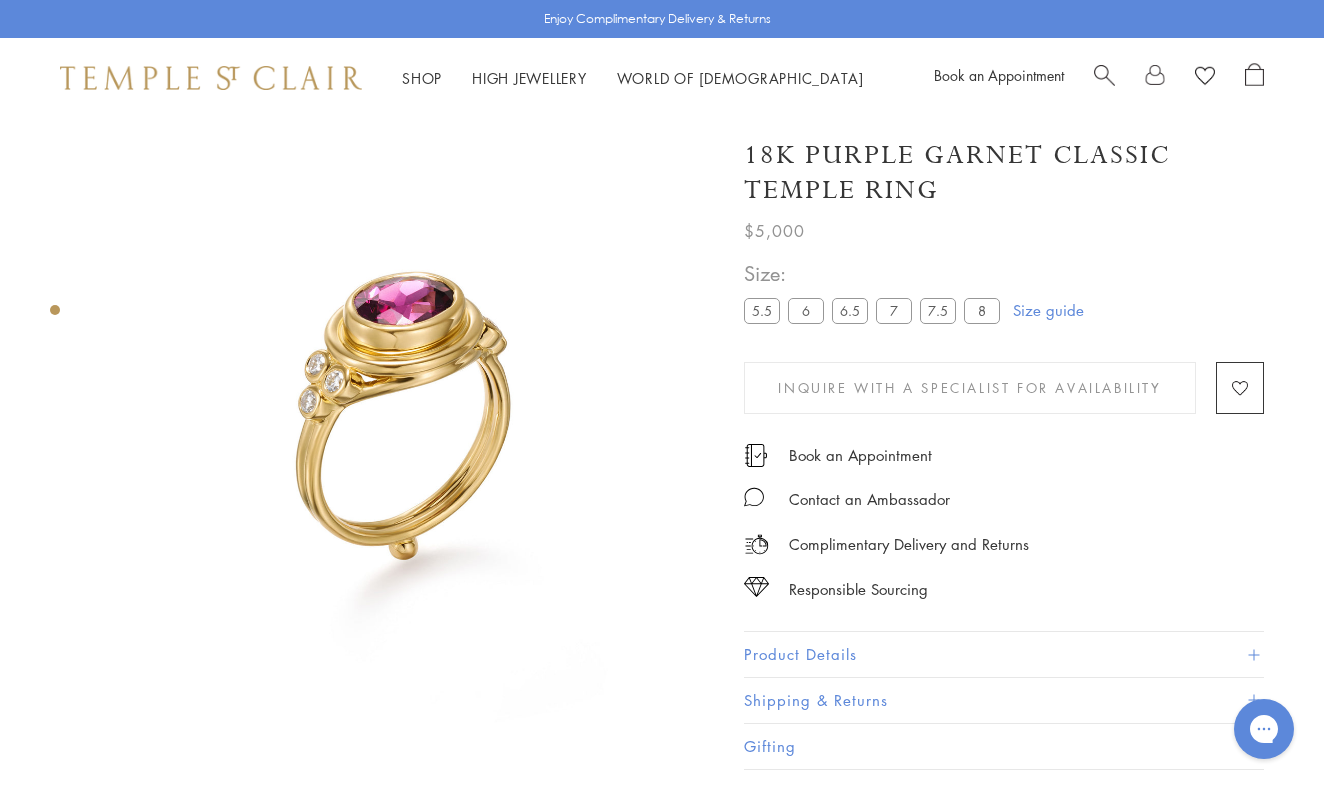 click on "Inquire With A Specialist for Availability" at bounding box center [969, 387] 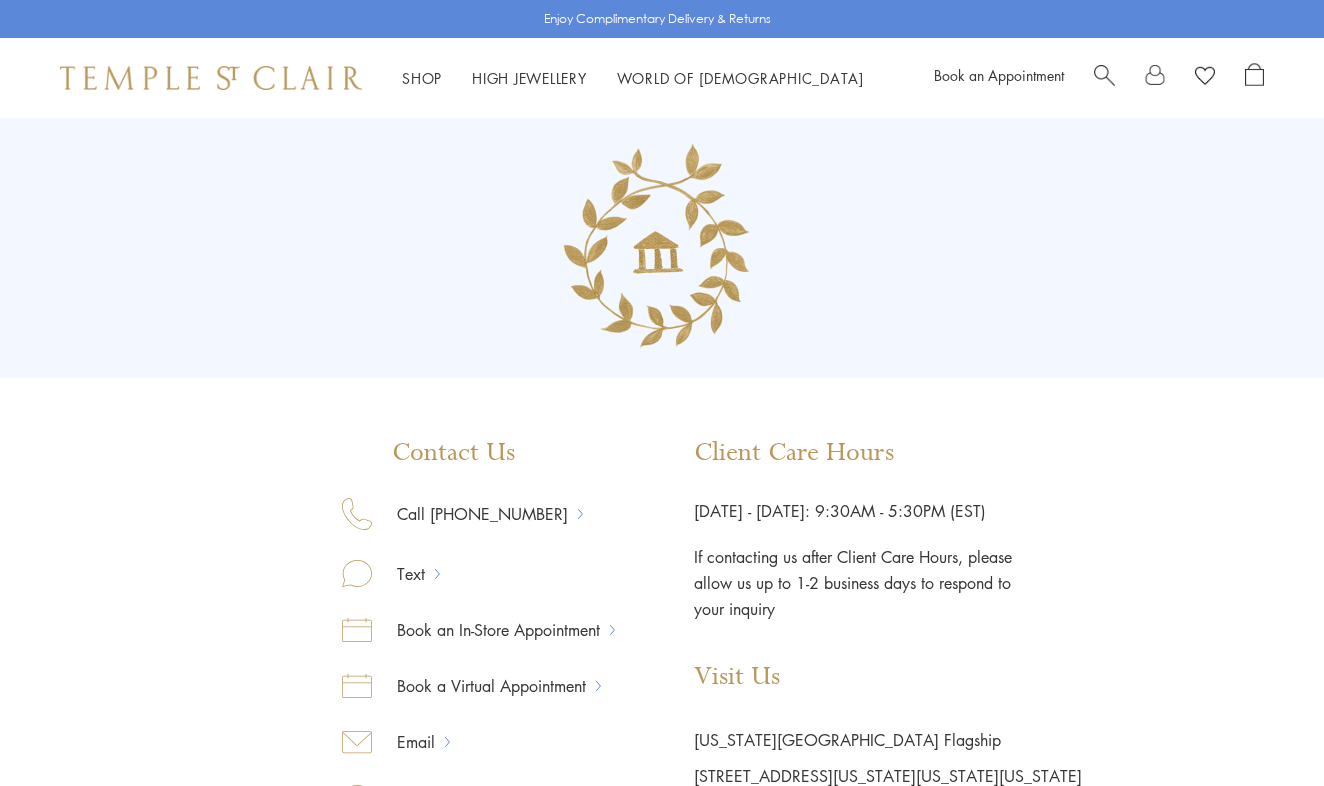 scroll, scrollTop: 0, scrollLeft: 0, axis: both 